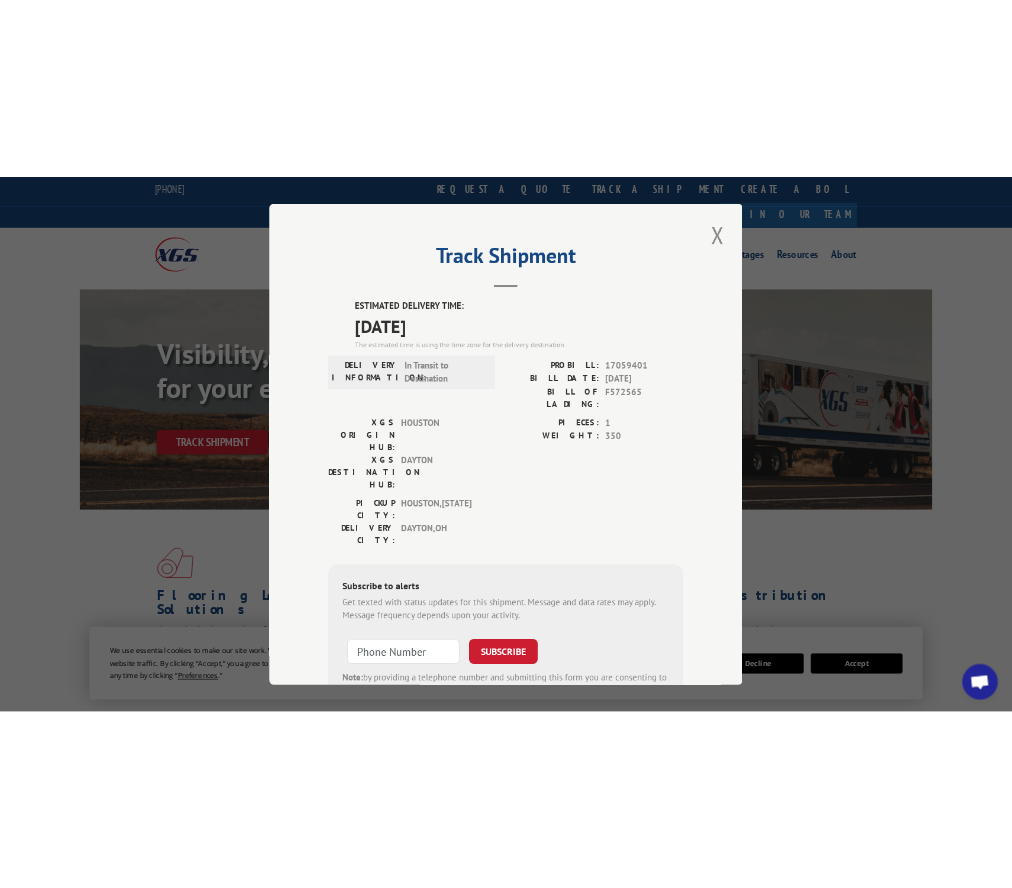 scroll, scrollTop: 0, scrollLeft: 0, axis: both 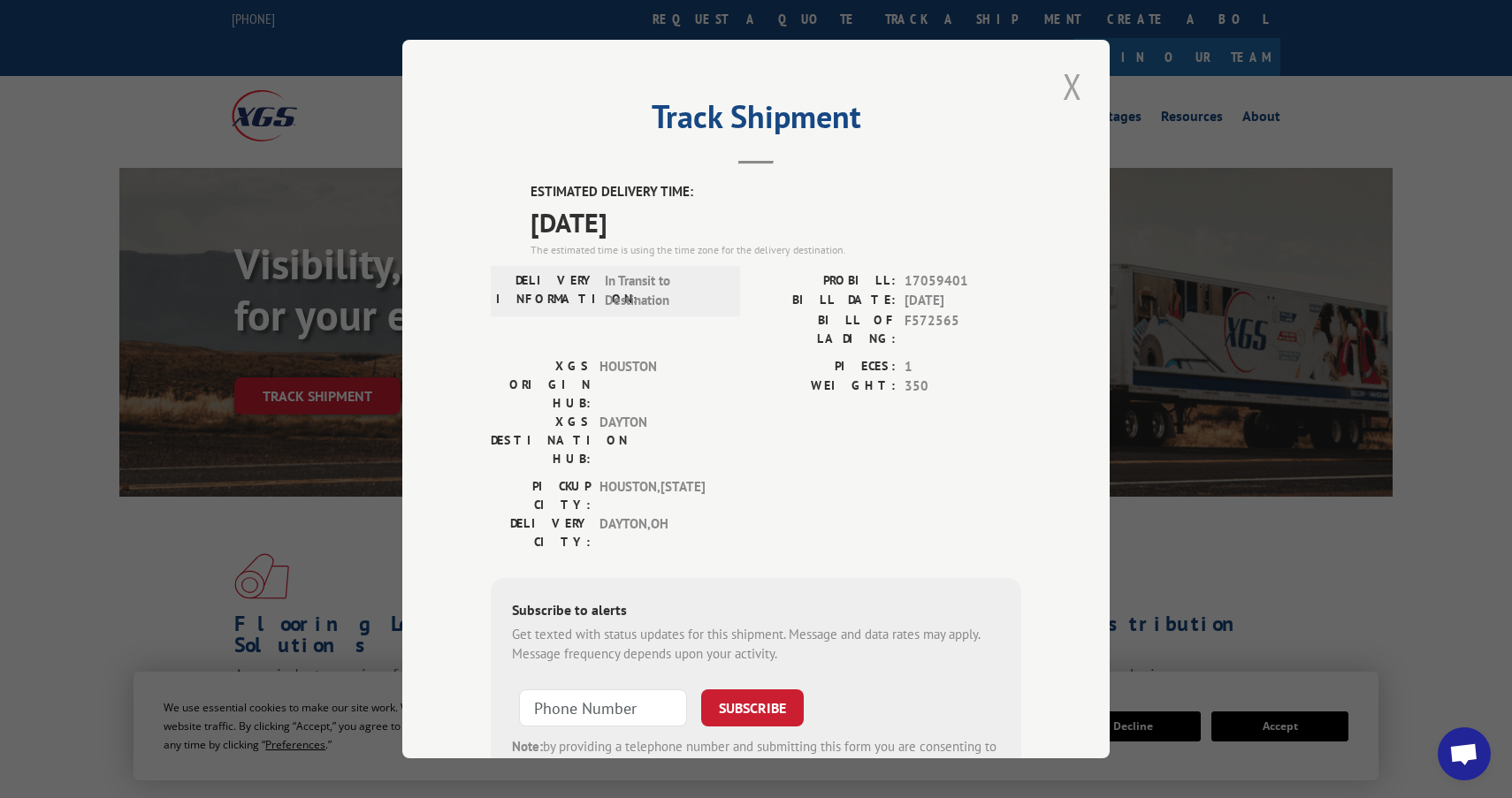 click at bounding box center [1073, 86] 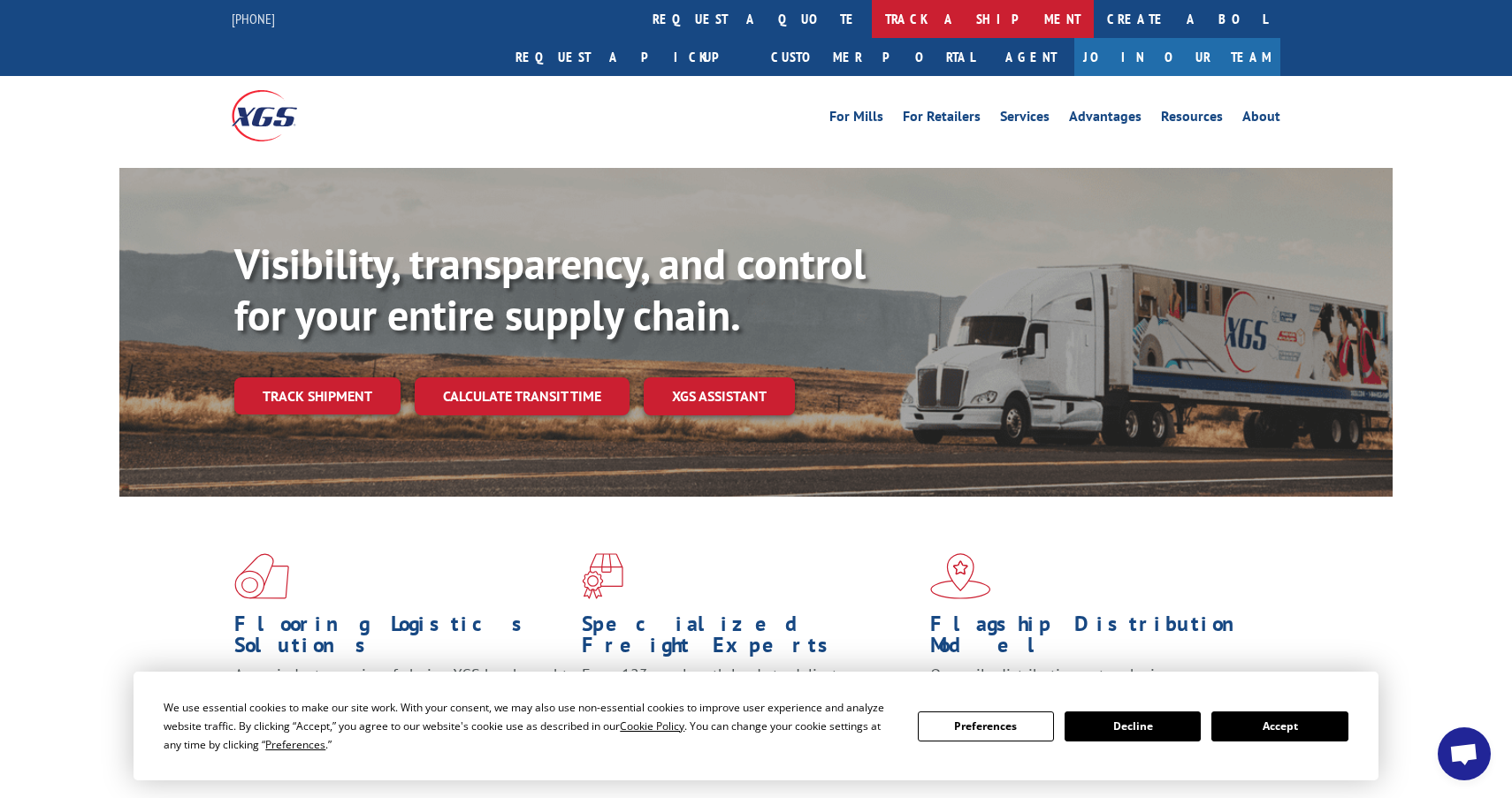 click on "track a shipment" at bounding box center (982, 19) 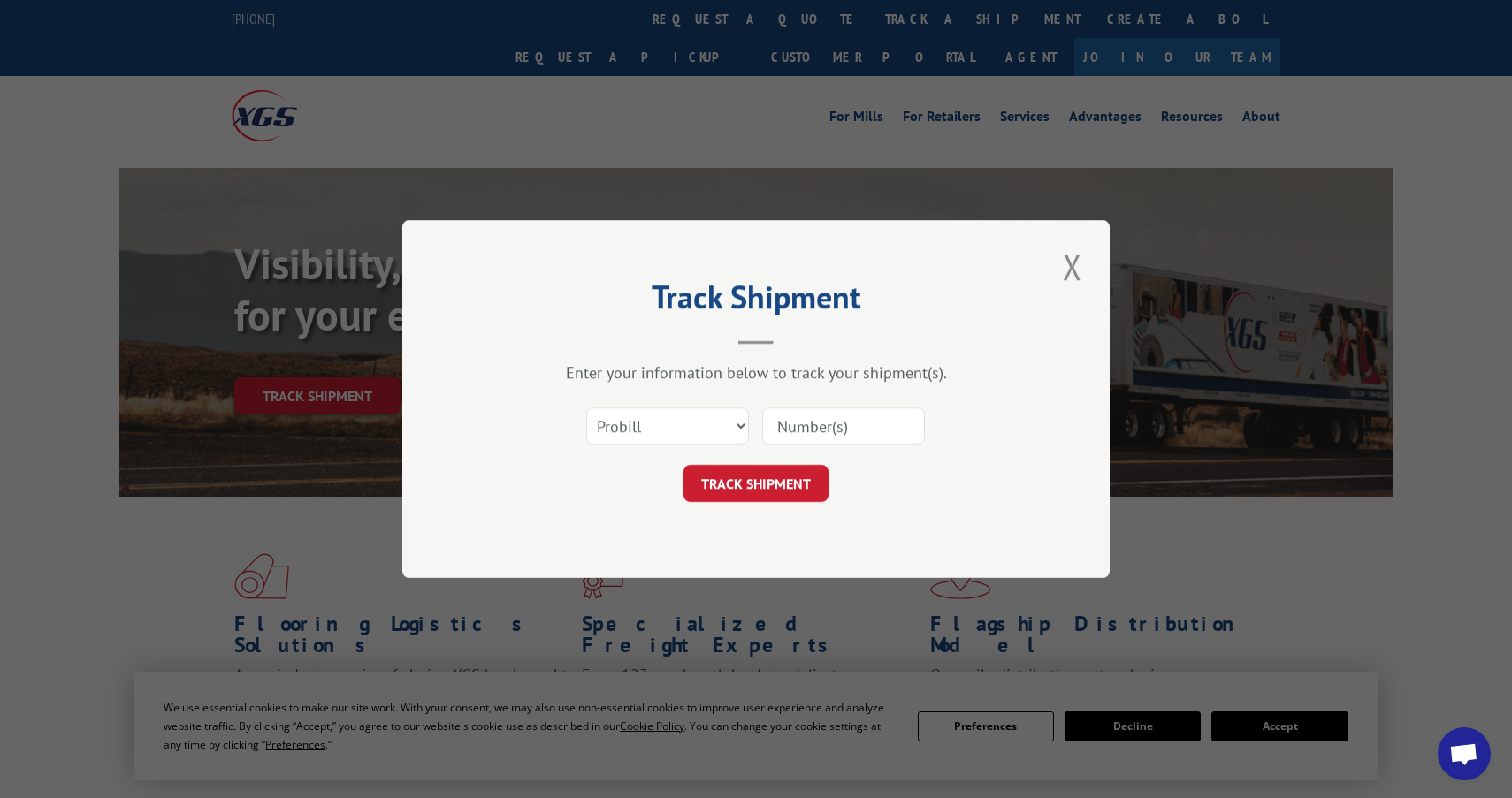 click at bounding box center (844, 426) 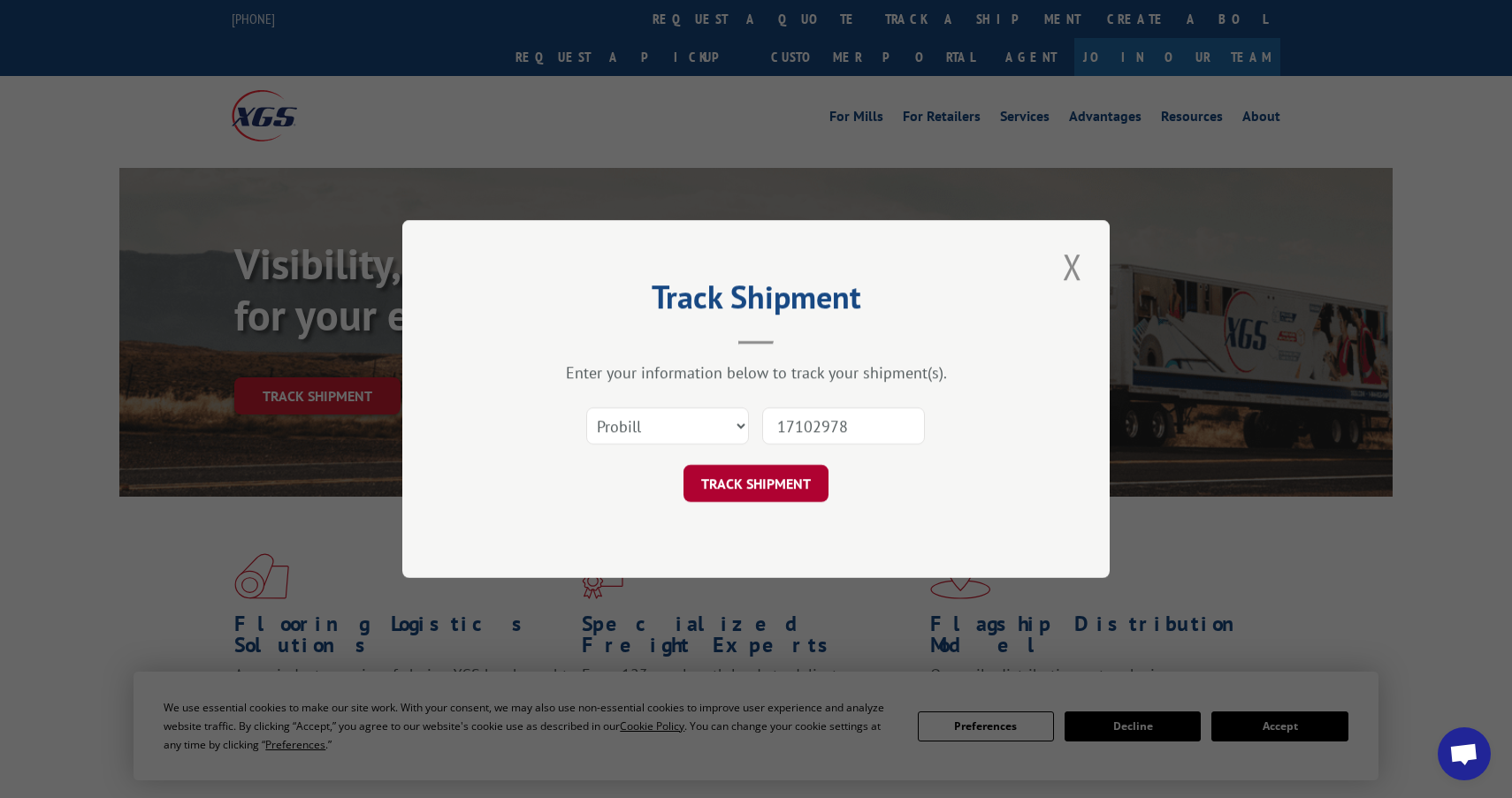 type on "17102978" 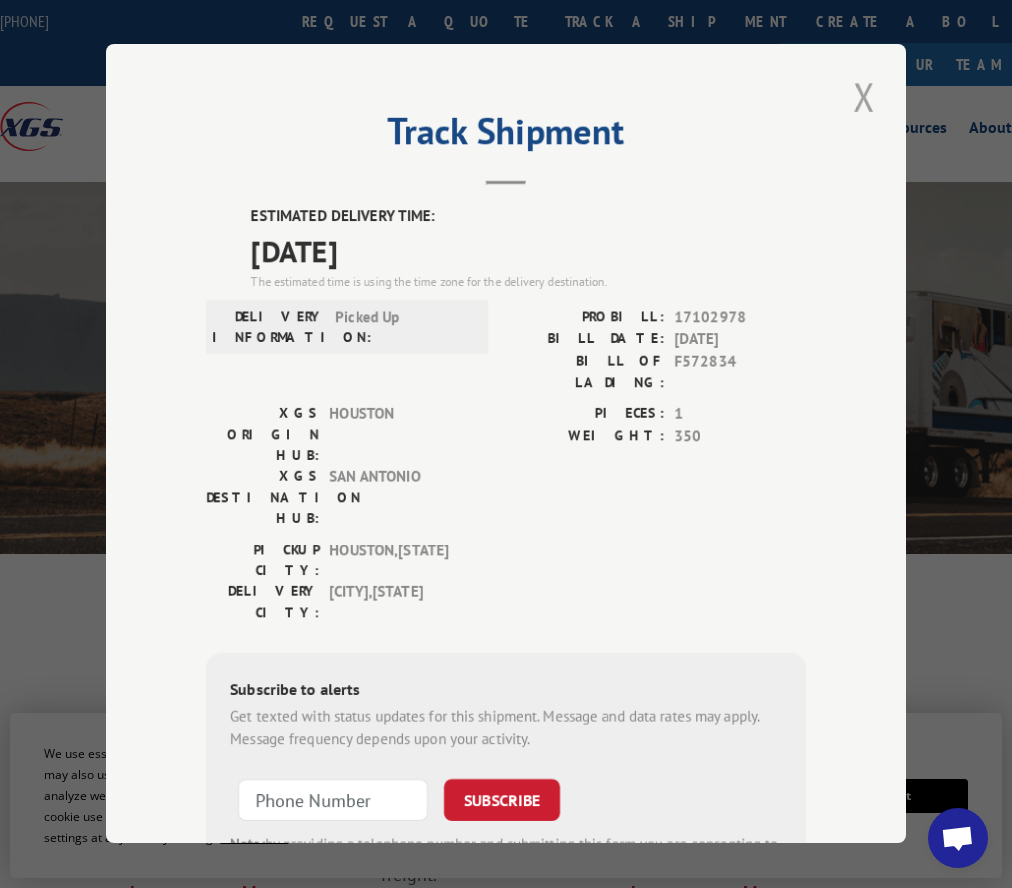 click at bounding box center (864, 96) 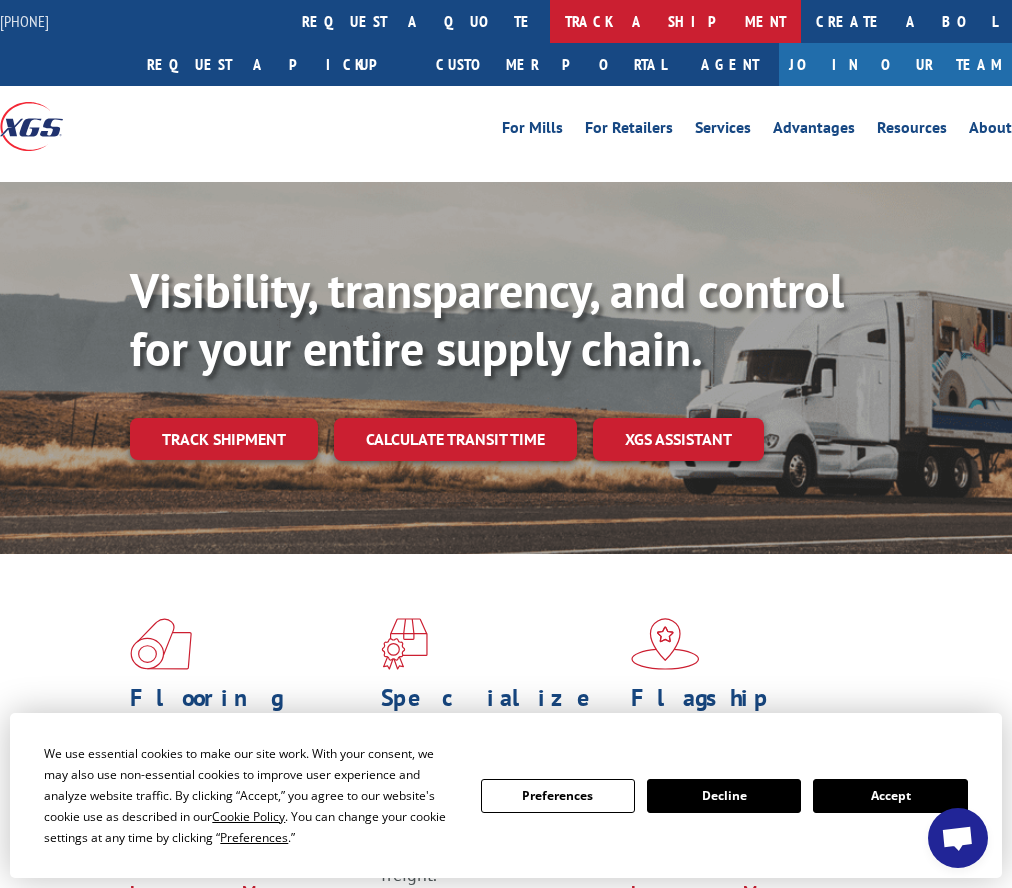click on "track a shipment" at bounding box center (675, 21) 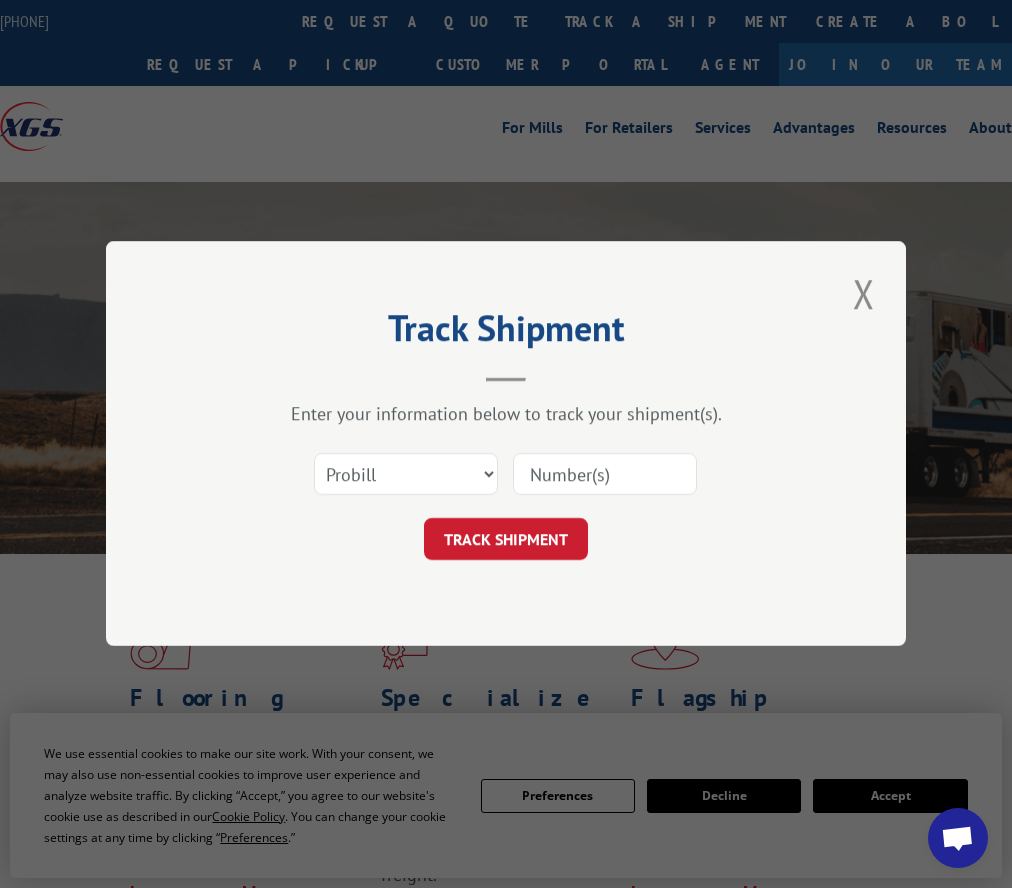 click at bounding box center [605, 475] 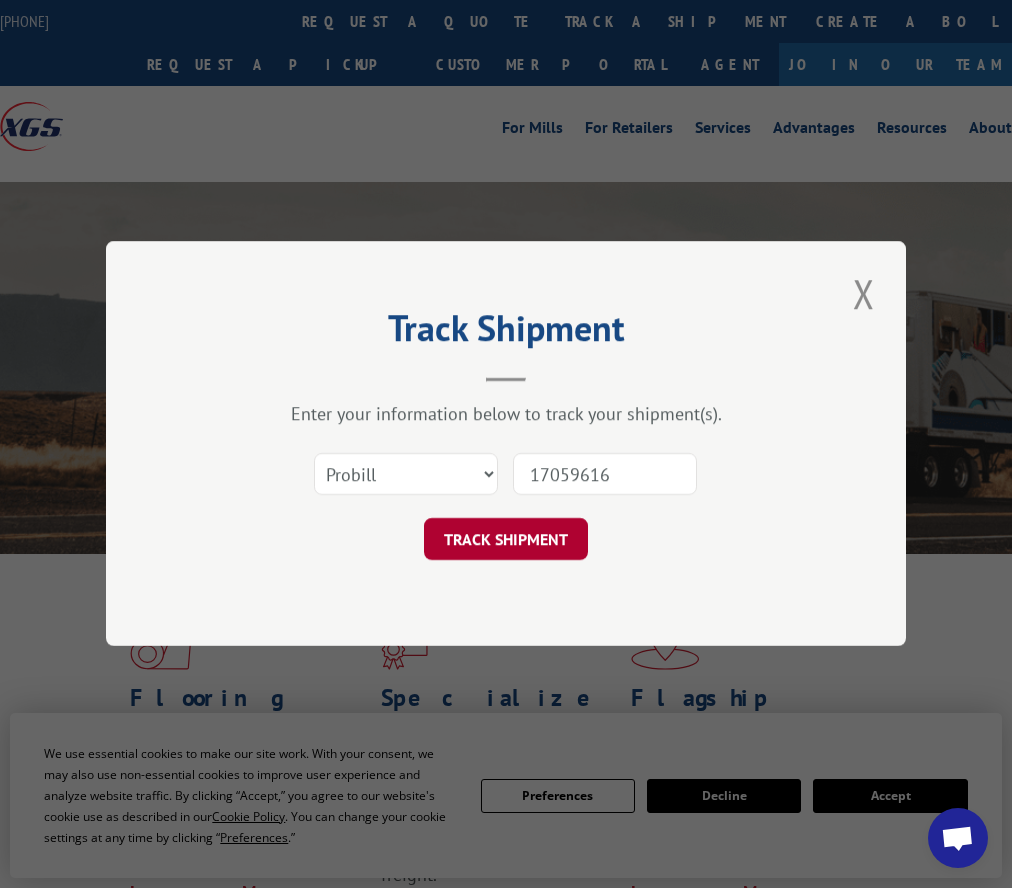 type on "17059616" 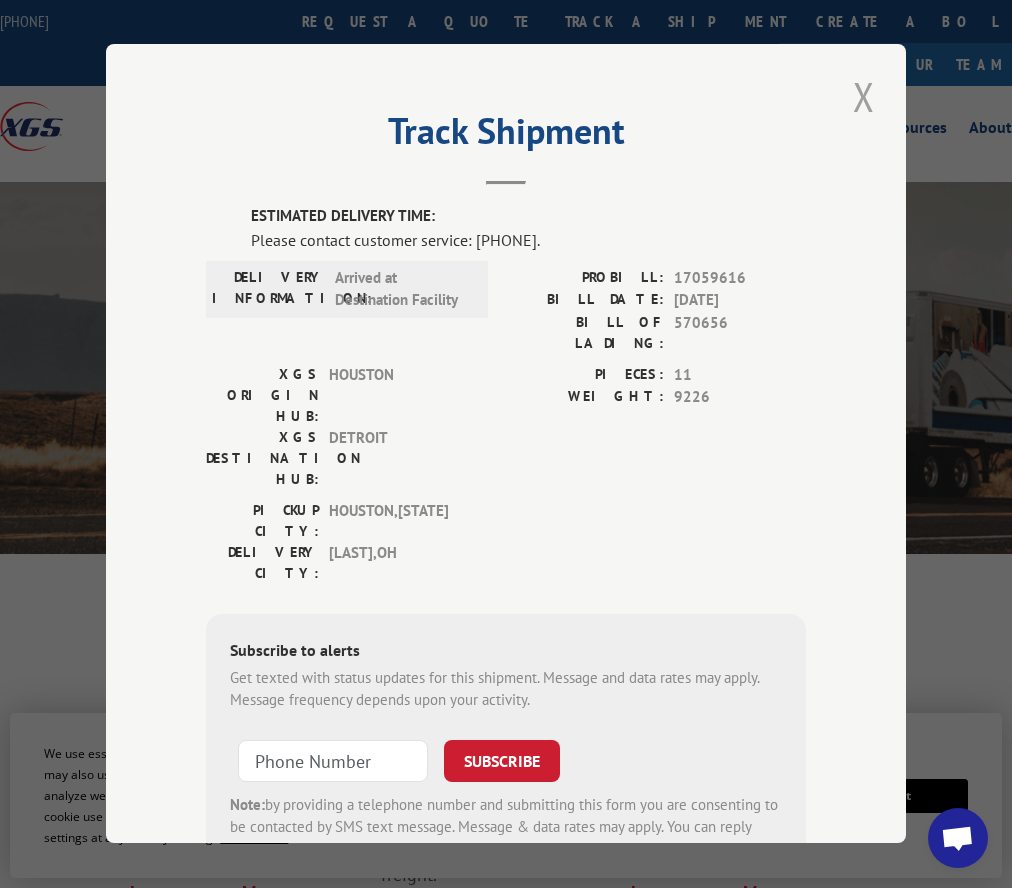 click at bounding box center [864, 96] 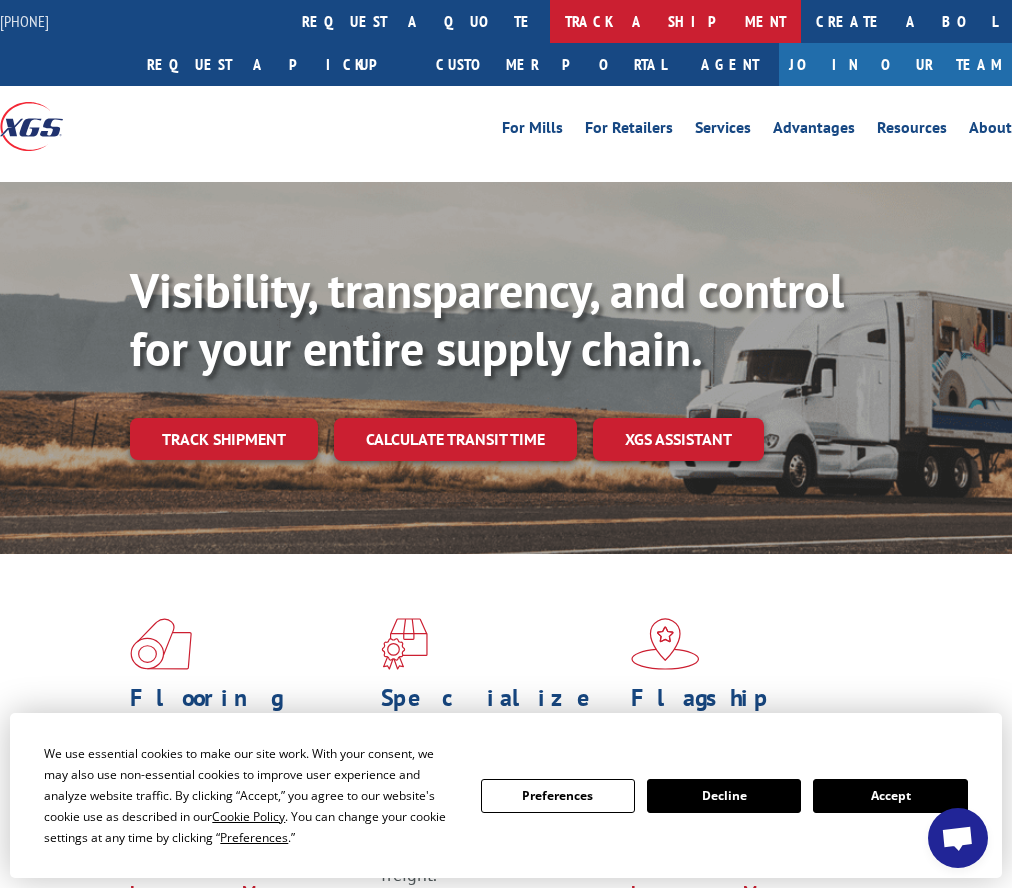 click on "track a shipment" at bounding box center [675, 21] 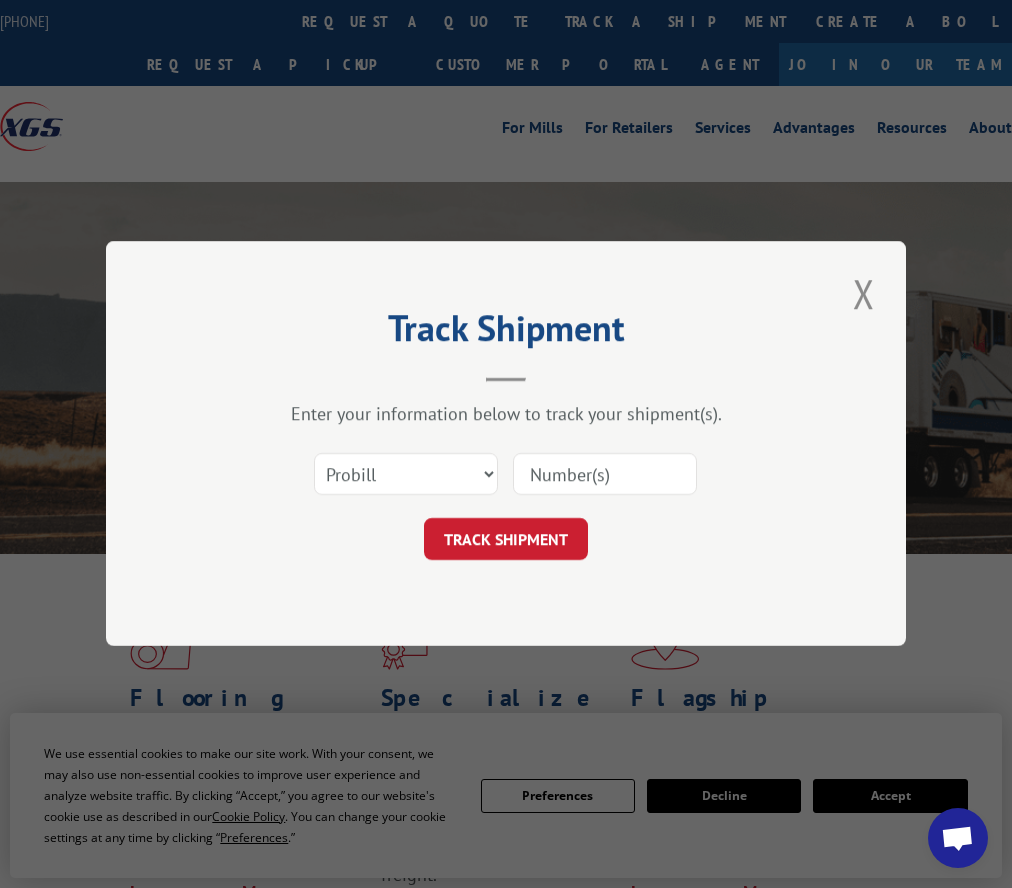click at bounding box center (605, 475) 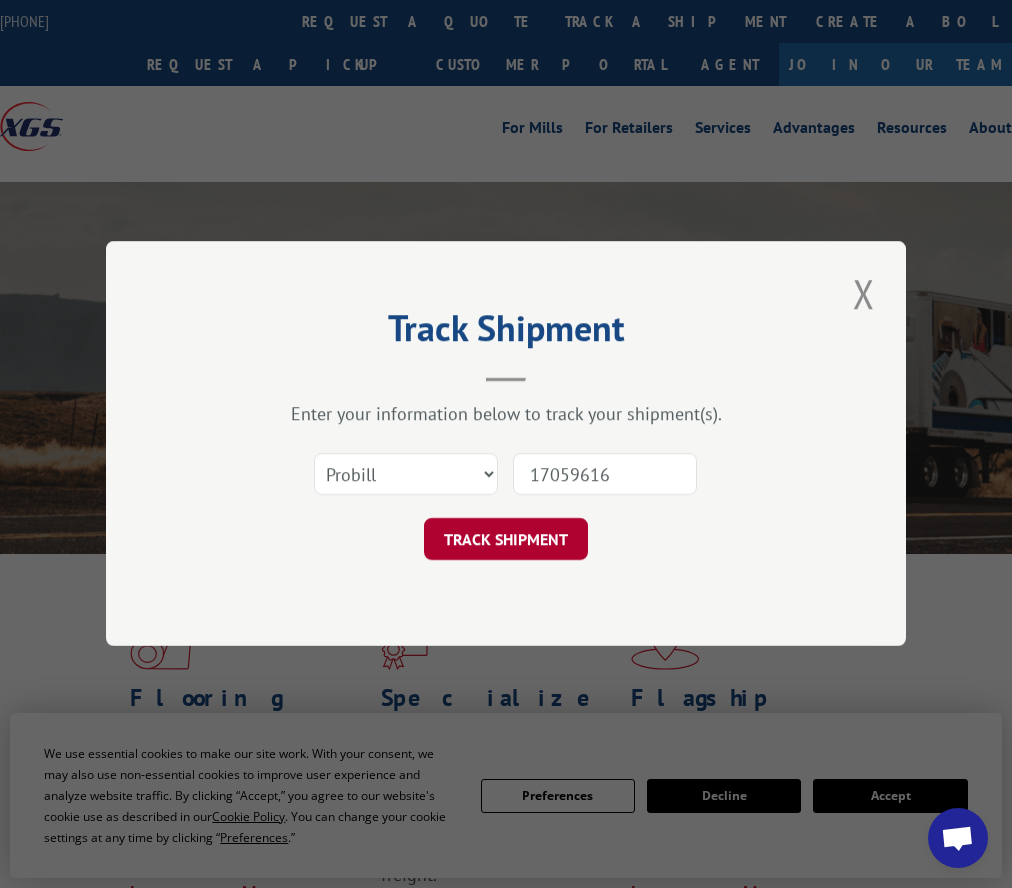 type on "17059616" 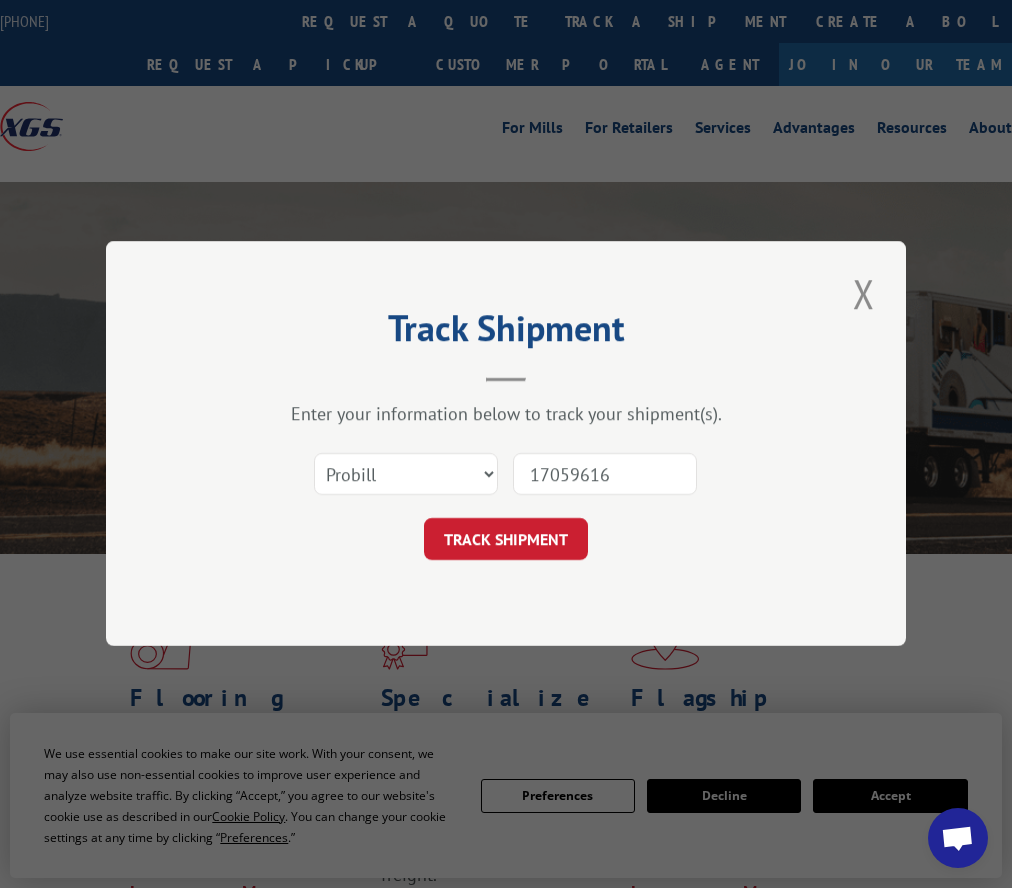 click on "TRACK SHIPMENT" at bounding box center [506, 540] 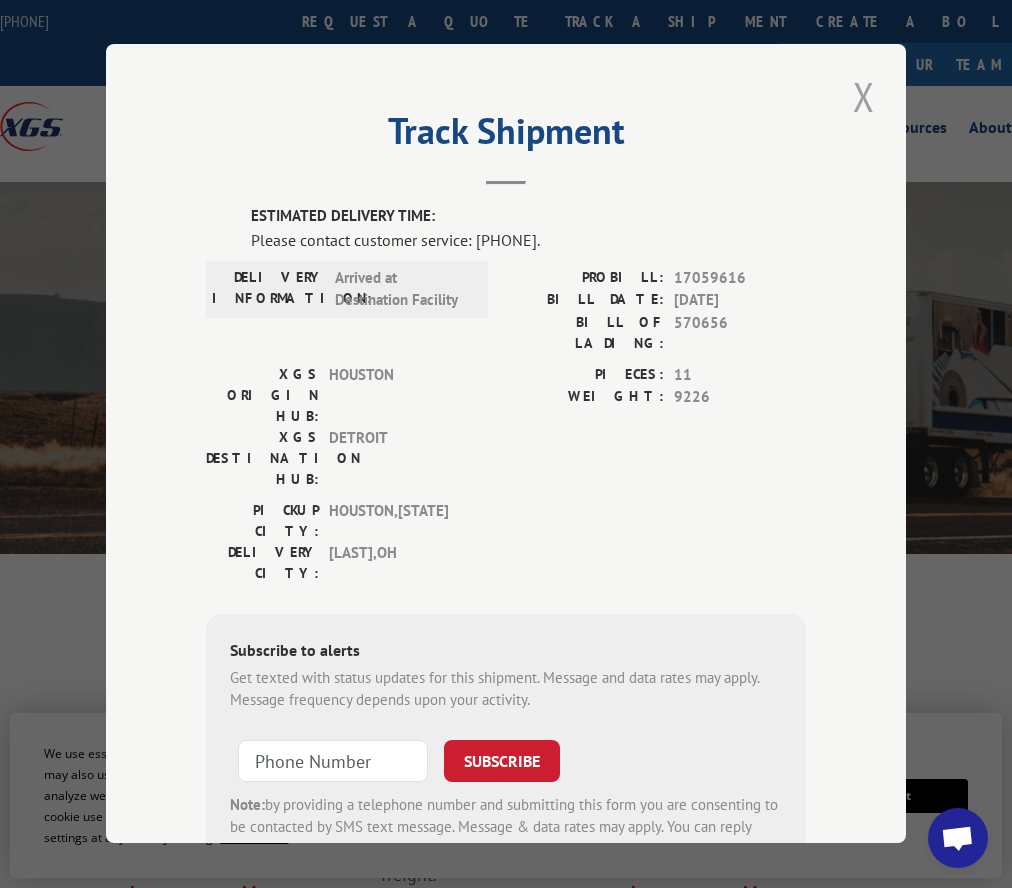 click at bounding box center (864, 96) 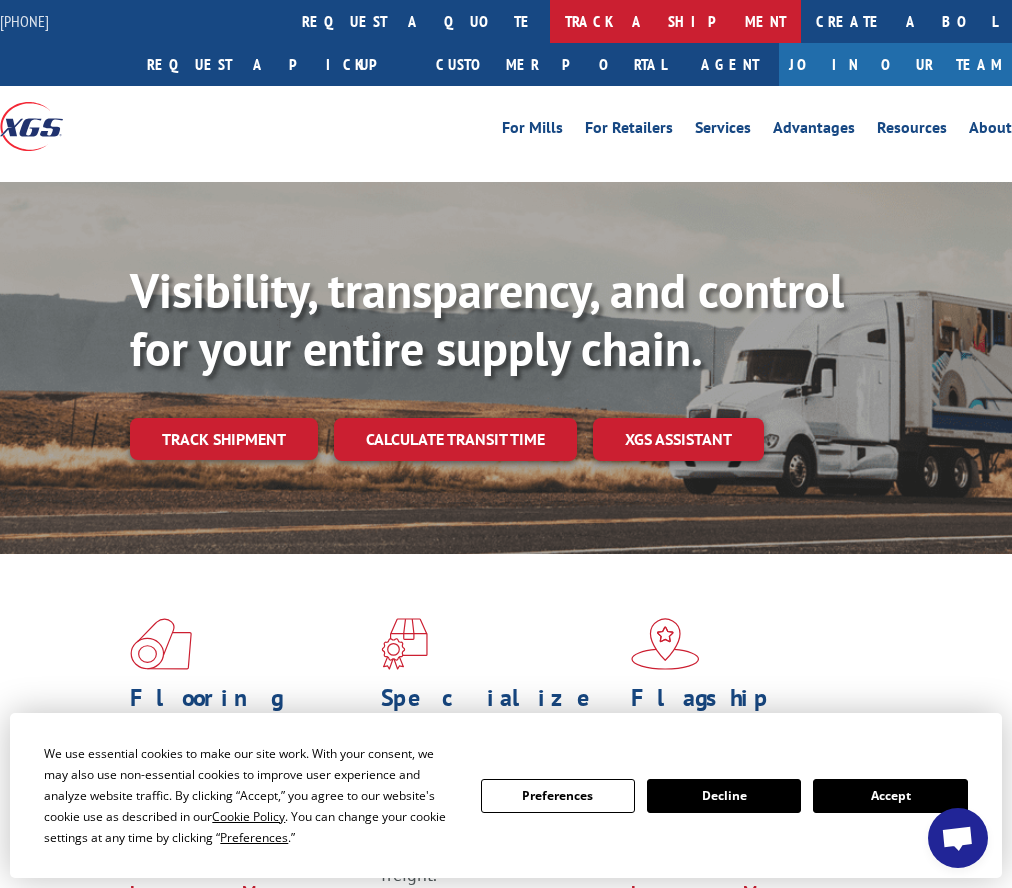click on "track a shipment" at bounding box center [675, 21] 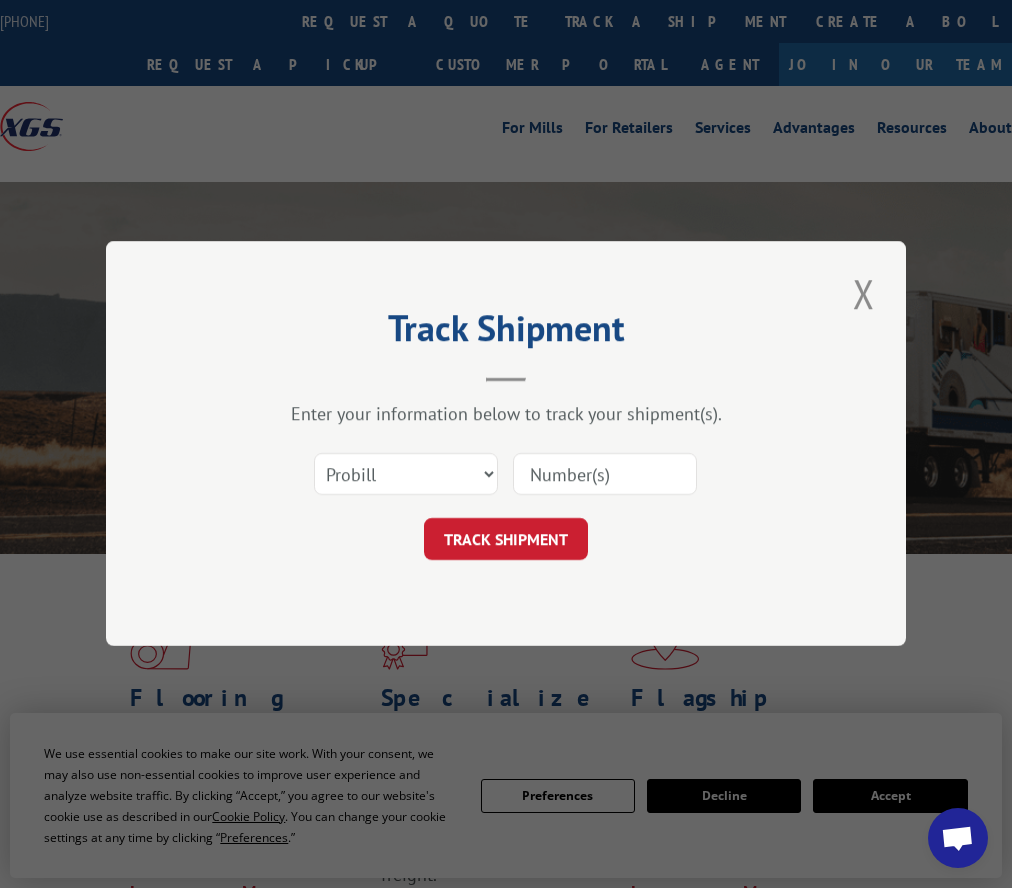 click at bounding box center [605, 475] 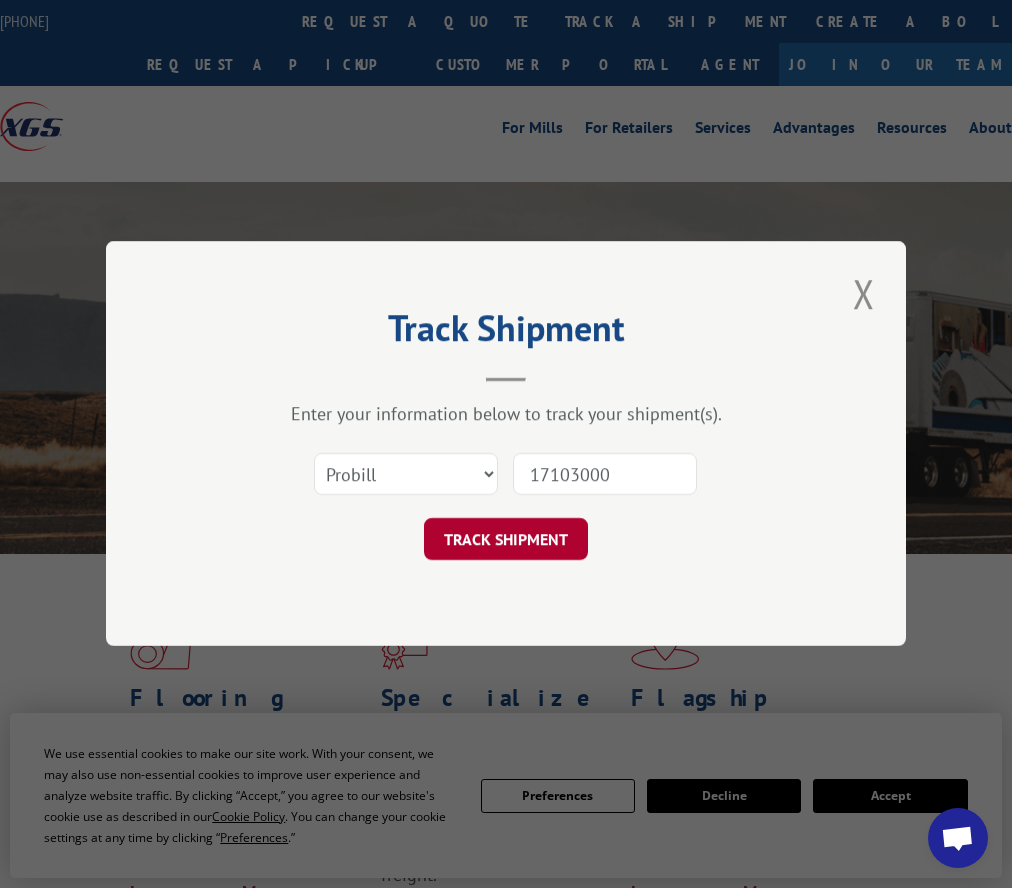 type on "17103000" 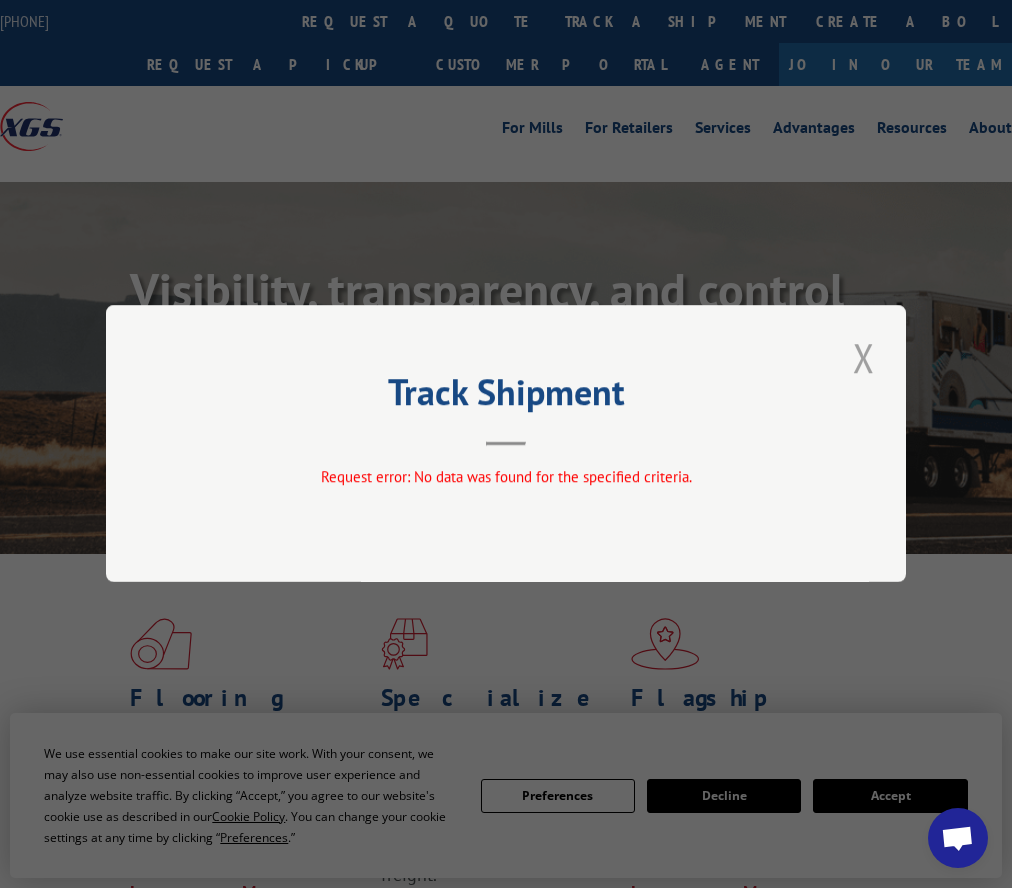 click at bounding box center [864, 357] 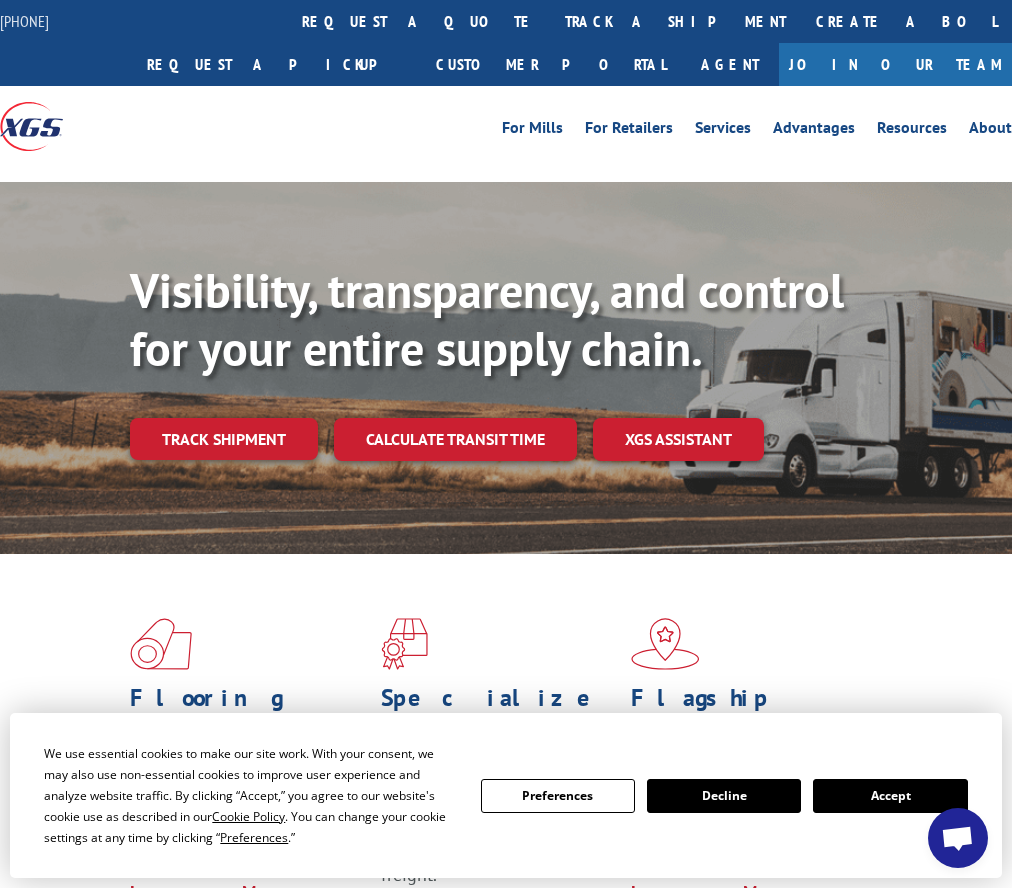 click on "track a shipment" at bounding box center [675, 21] 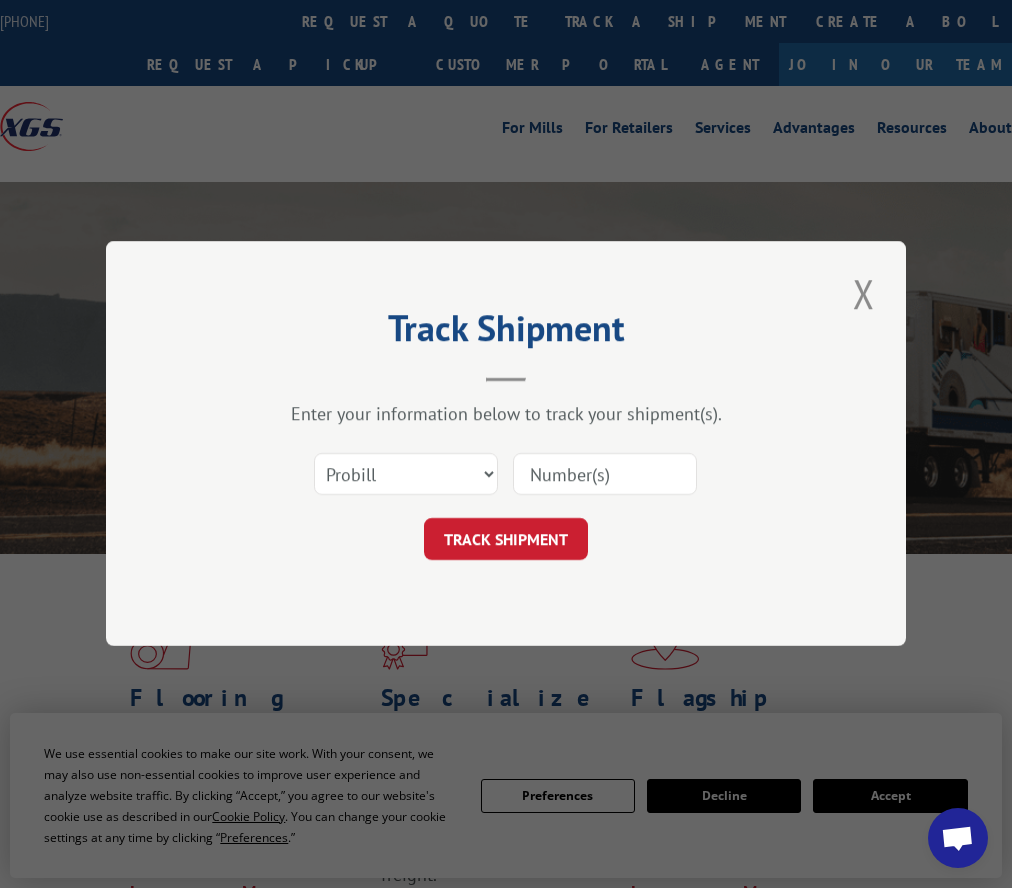 click at bounding box center (605, 475) 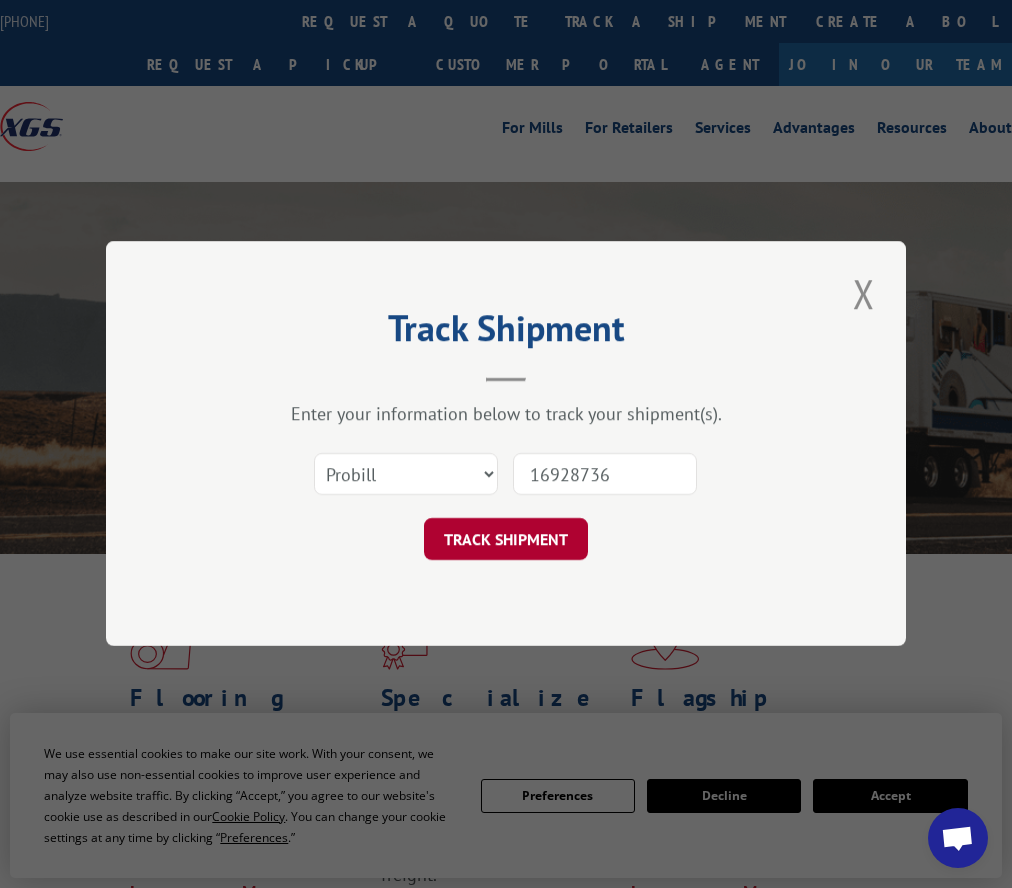 type on "16928736" 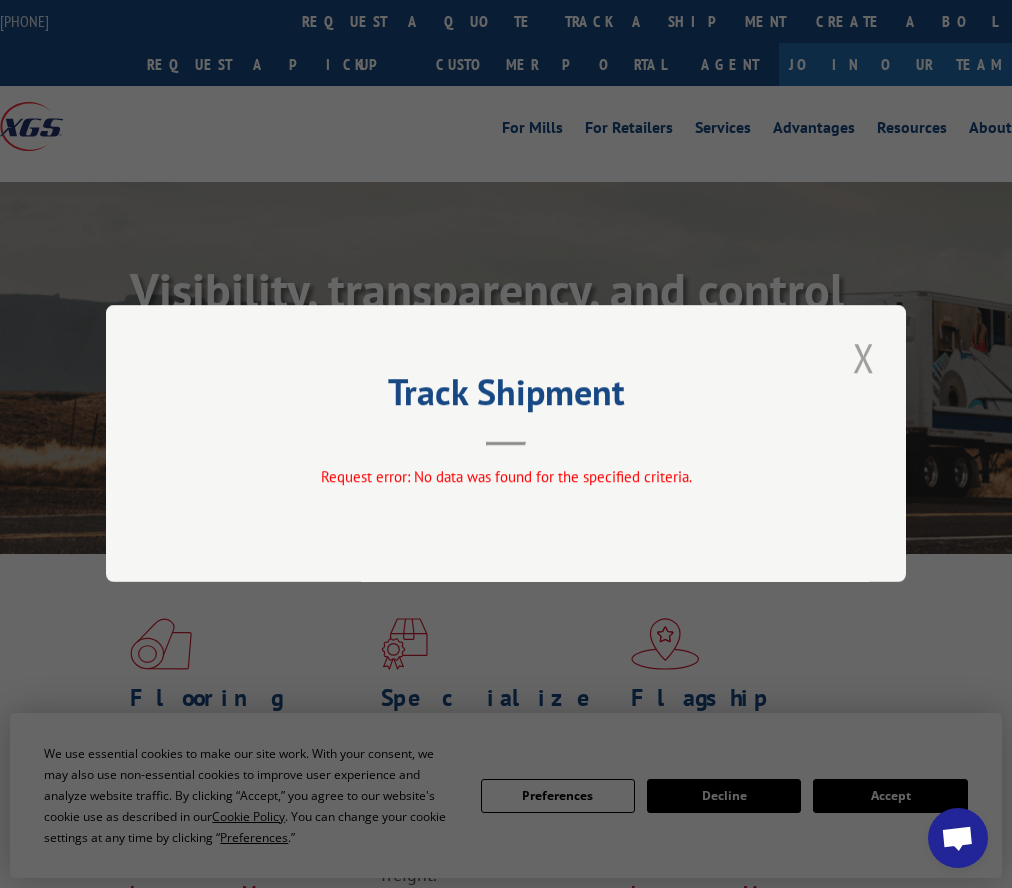click at bounding box center [864, 357] 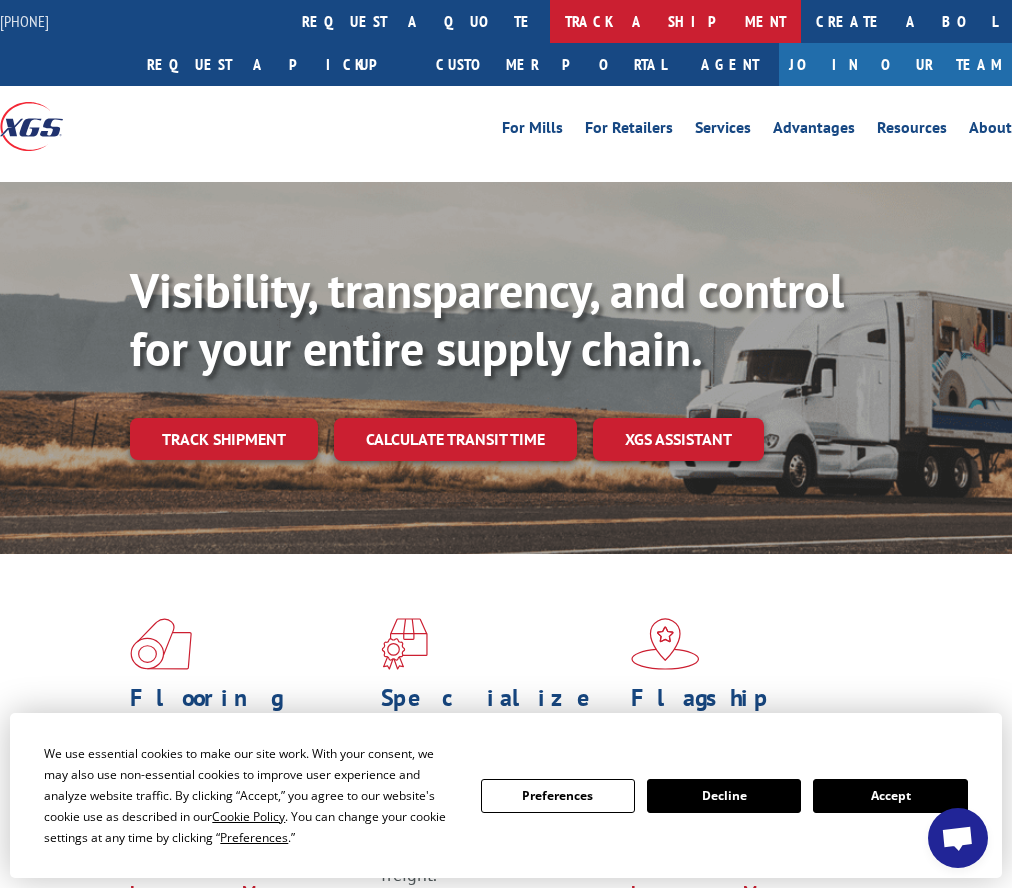 click on "track a shipment" at bounding box center [675, 21] 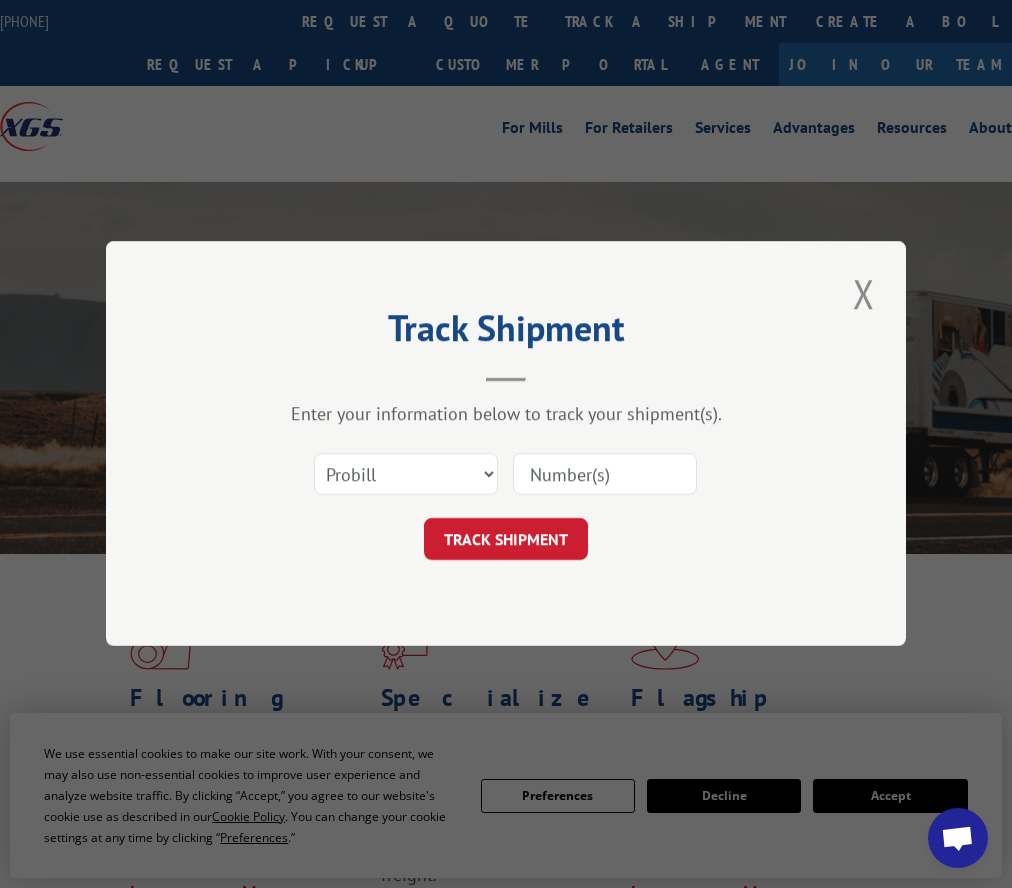 click at bounding box center [605, 475] 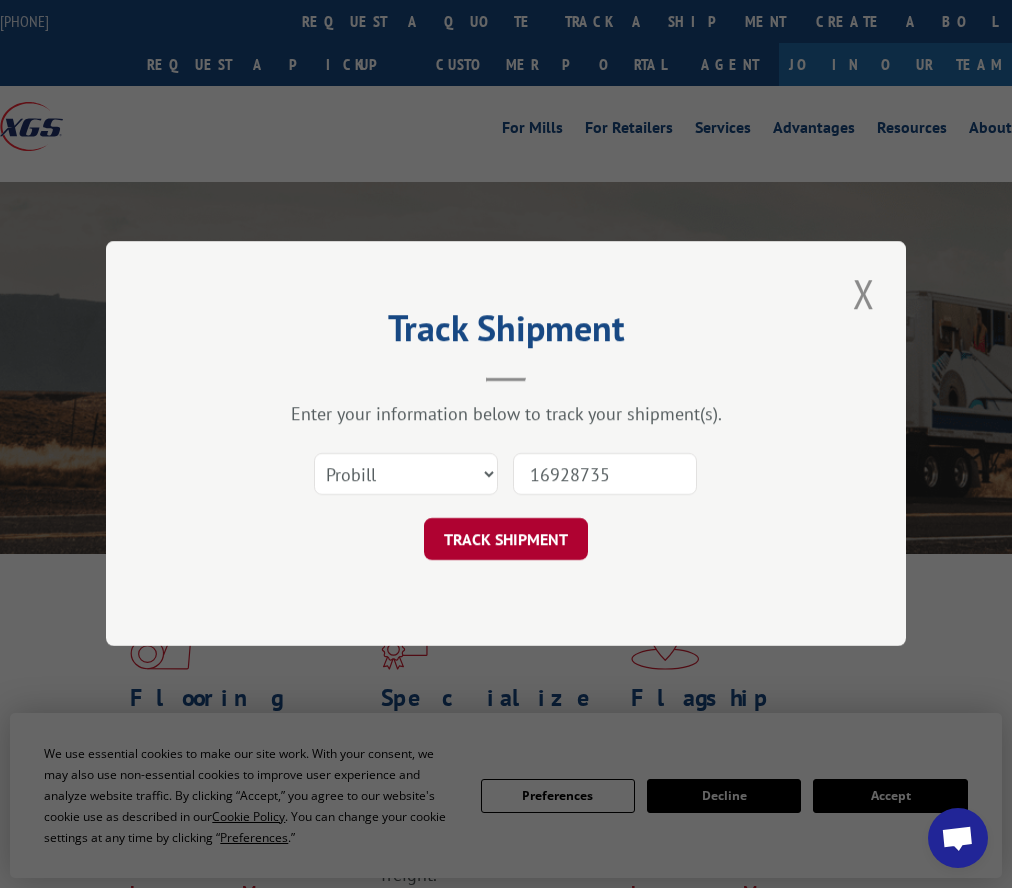 type on "16928735" 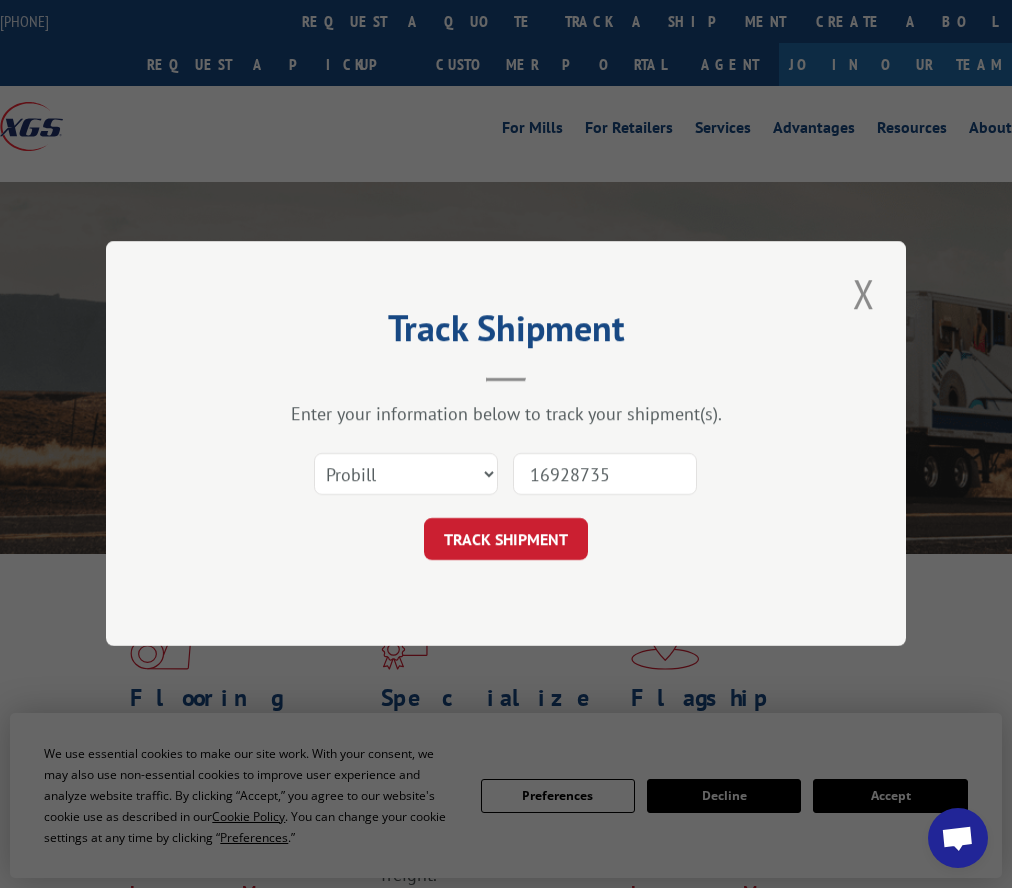 click on "TRACK SHIPMENT" at bounding box center [506, 540] 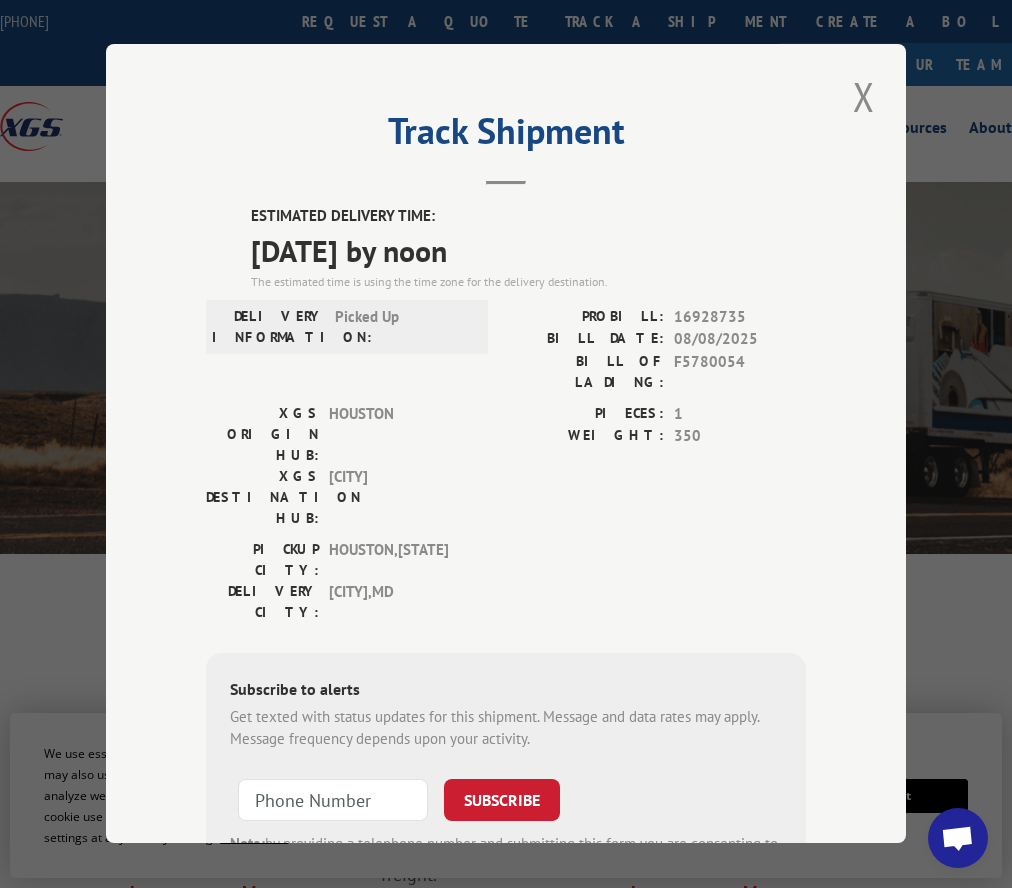 click at bounding box center (864, 96) 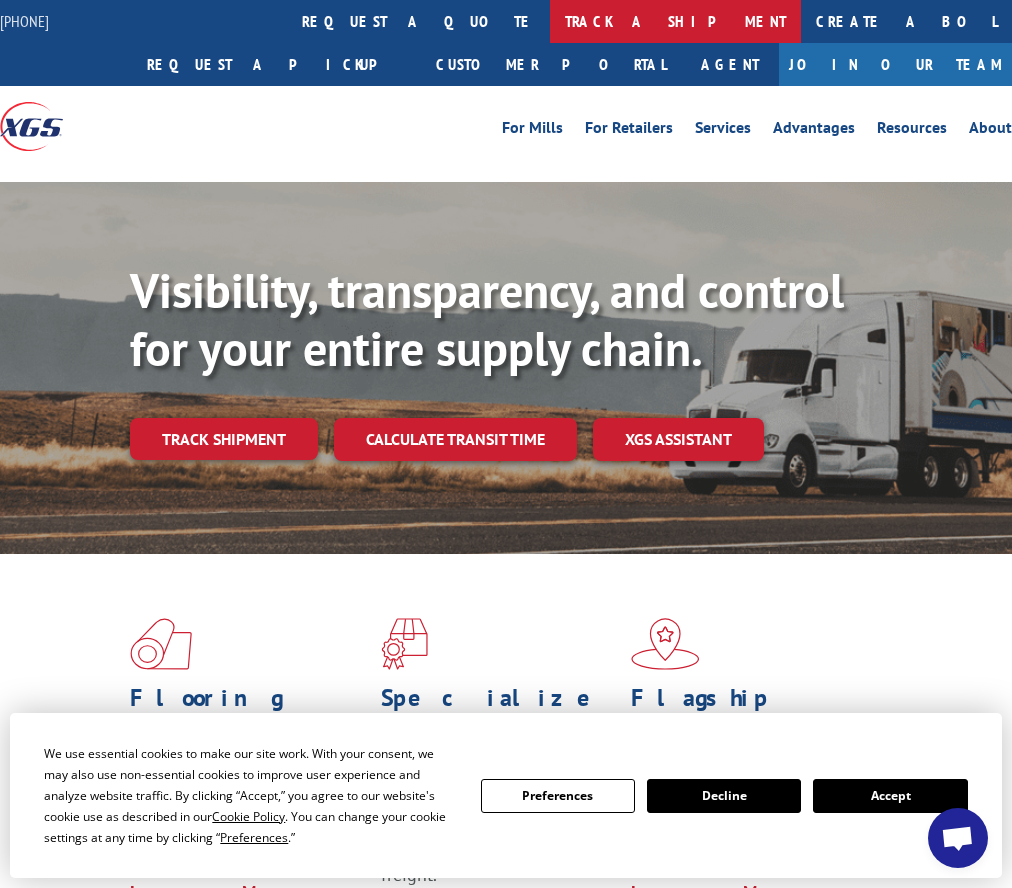click on "track a shipment" at bounding box center [675, 21] 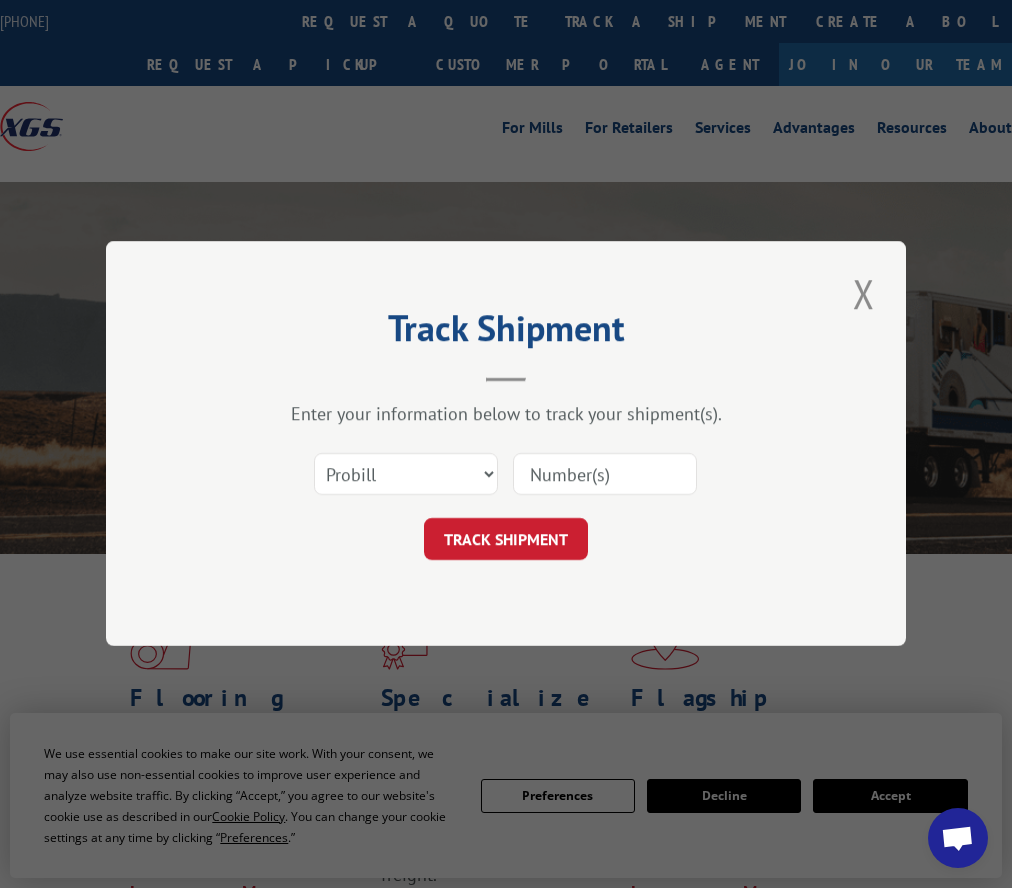 click at bounding box center [605, 475] 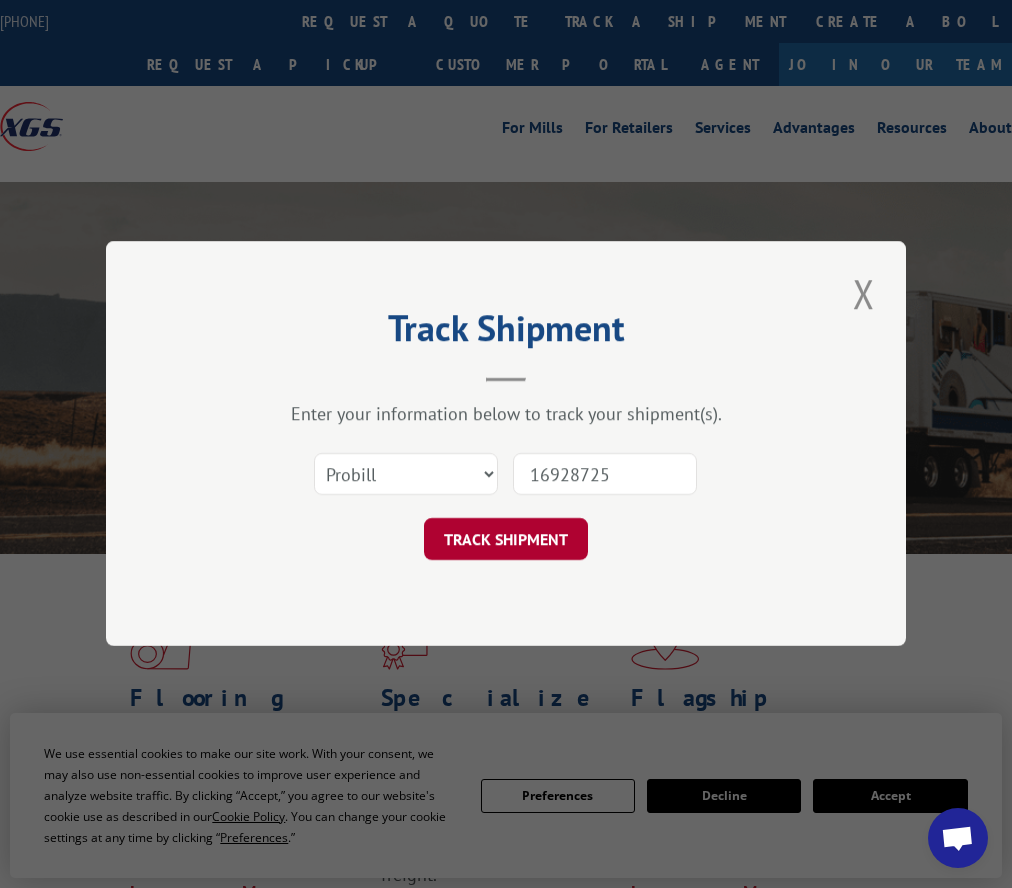 type on "16928725" 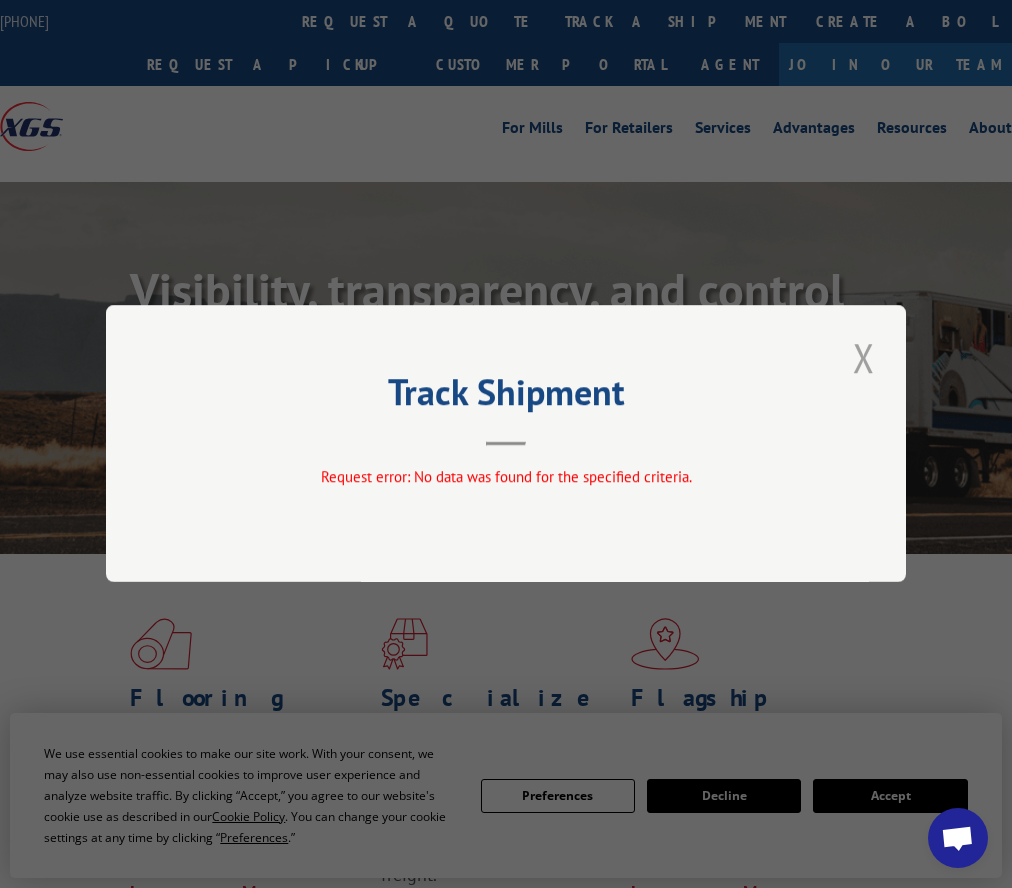 click at bounding box center [864, 357] 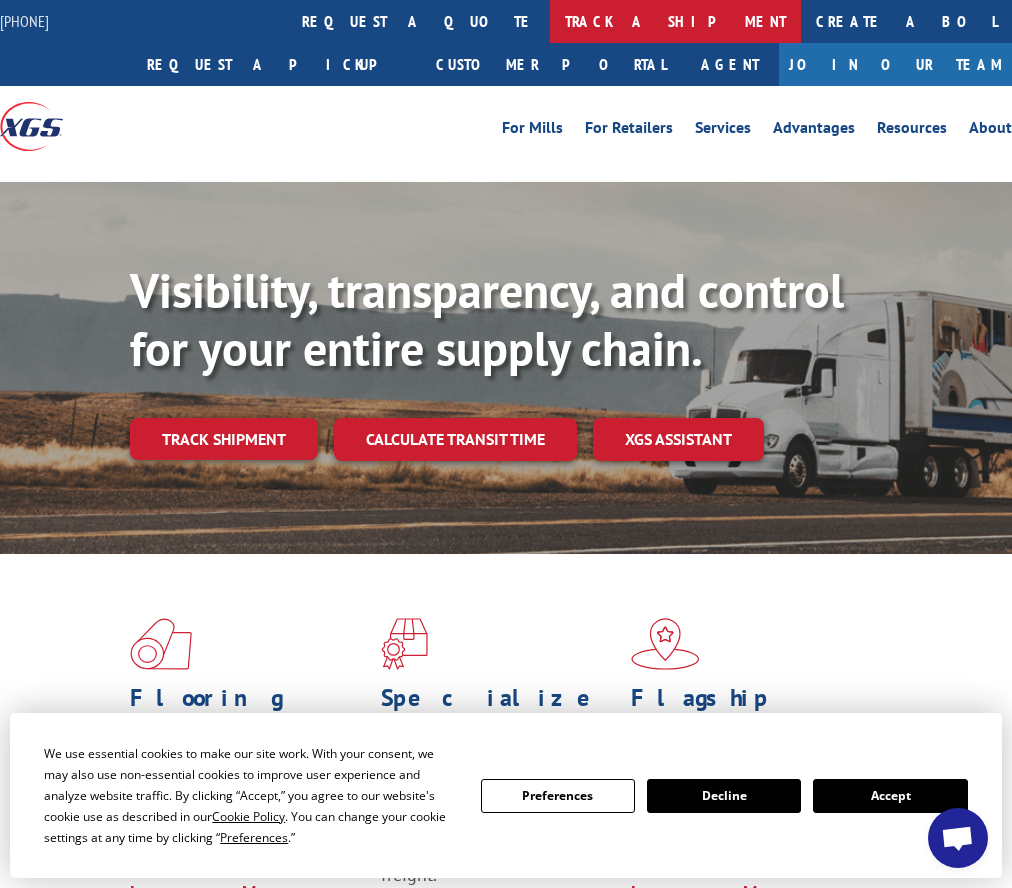 click on "track a shipment" at bounding box center [675, 21] 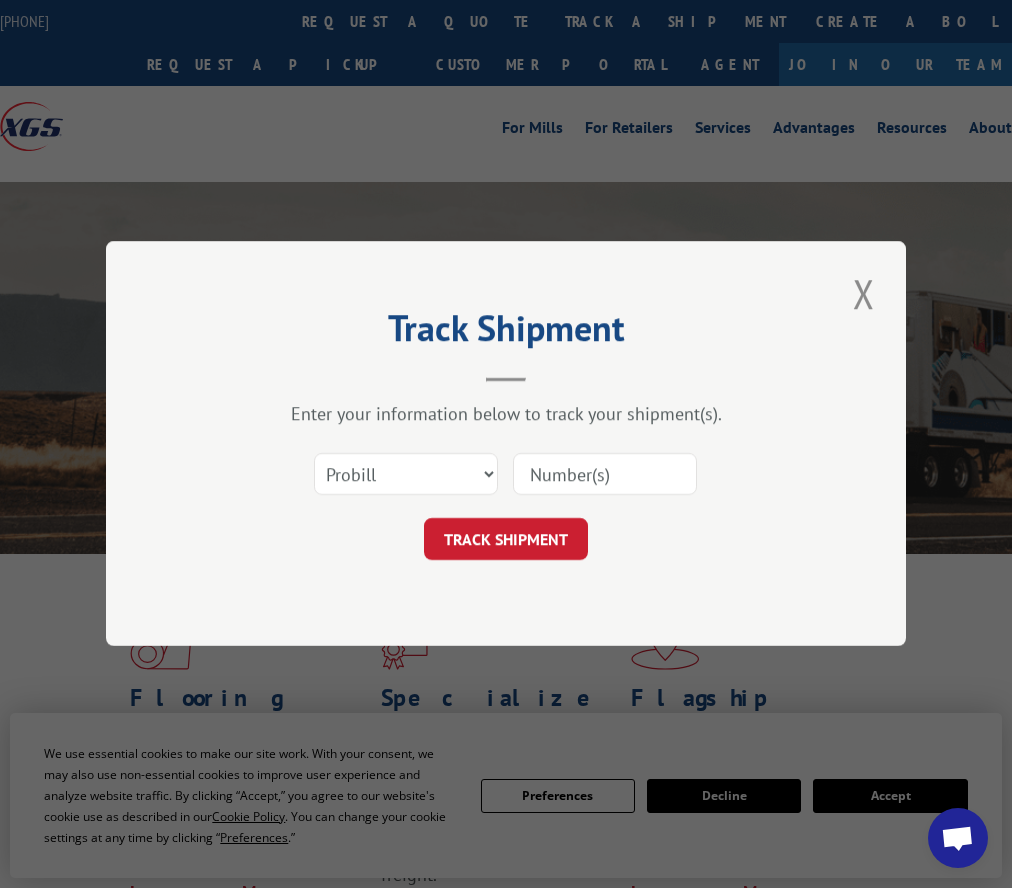 click at bounding box center (605, 475) 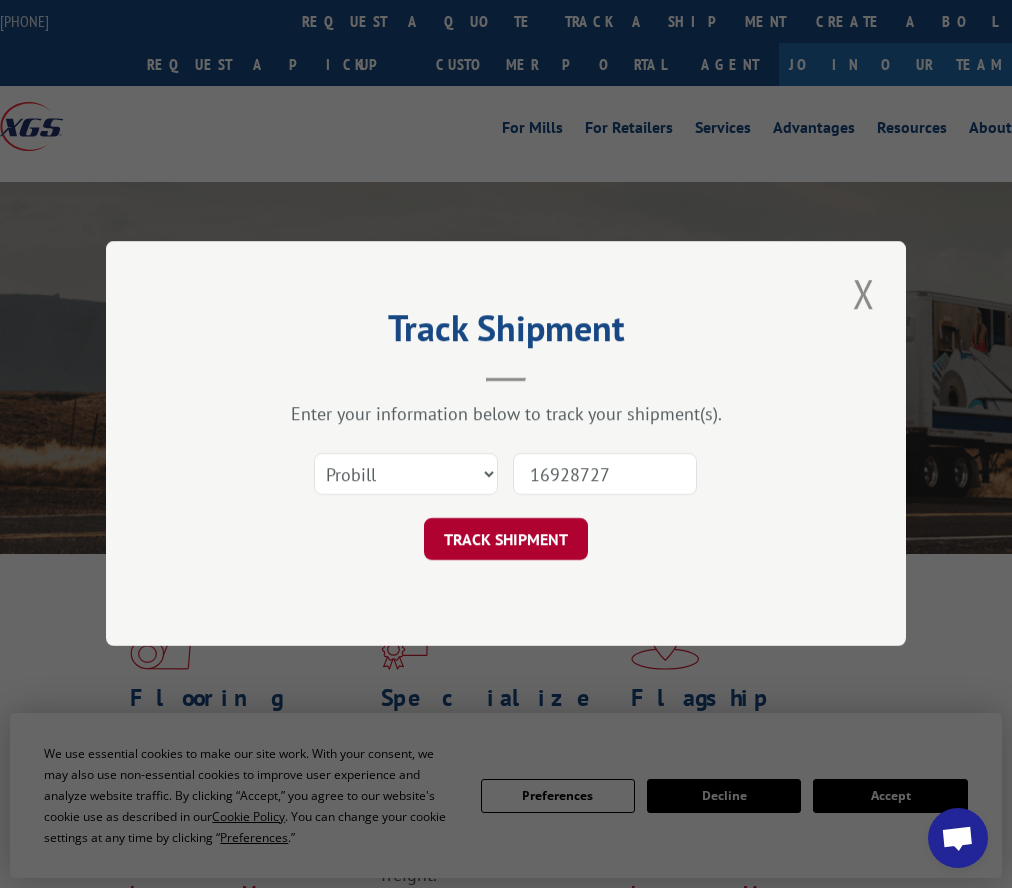 type on "16928727" 